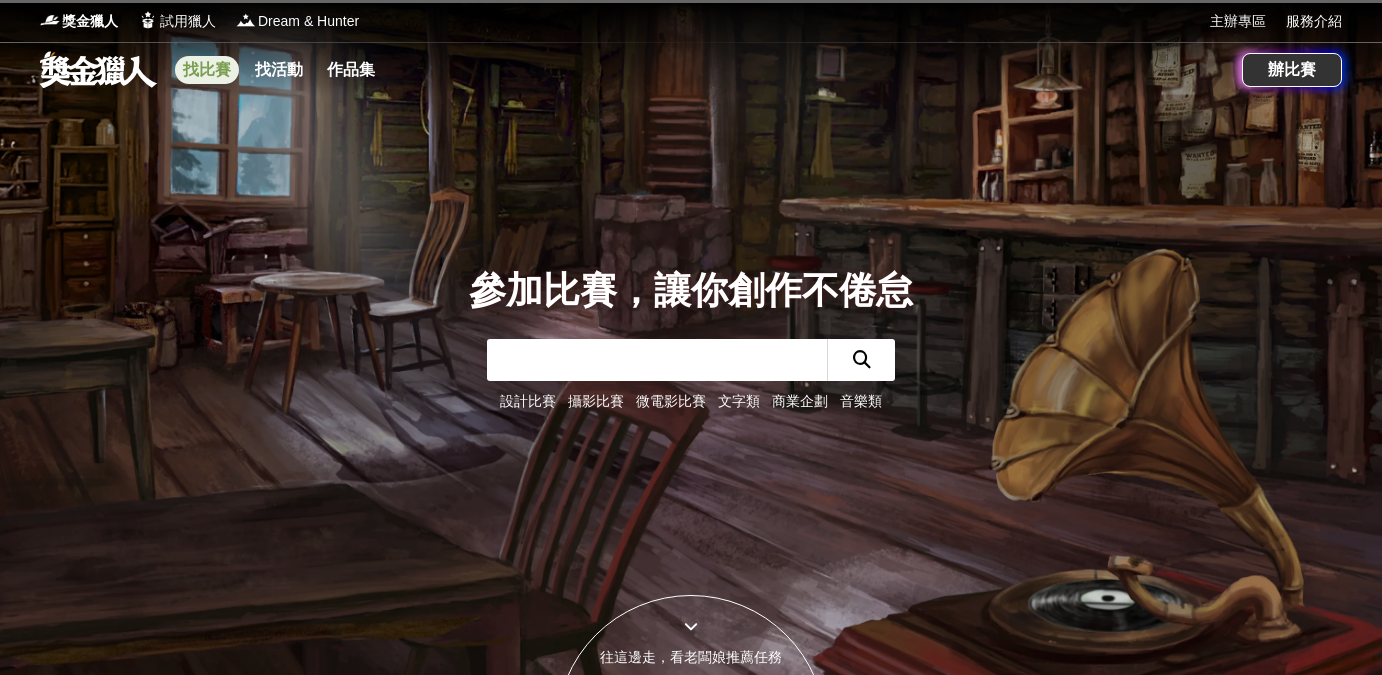 scroll, scrollTop: 0, scrollLeft: 0, axis: both 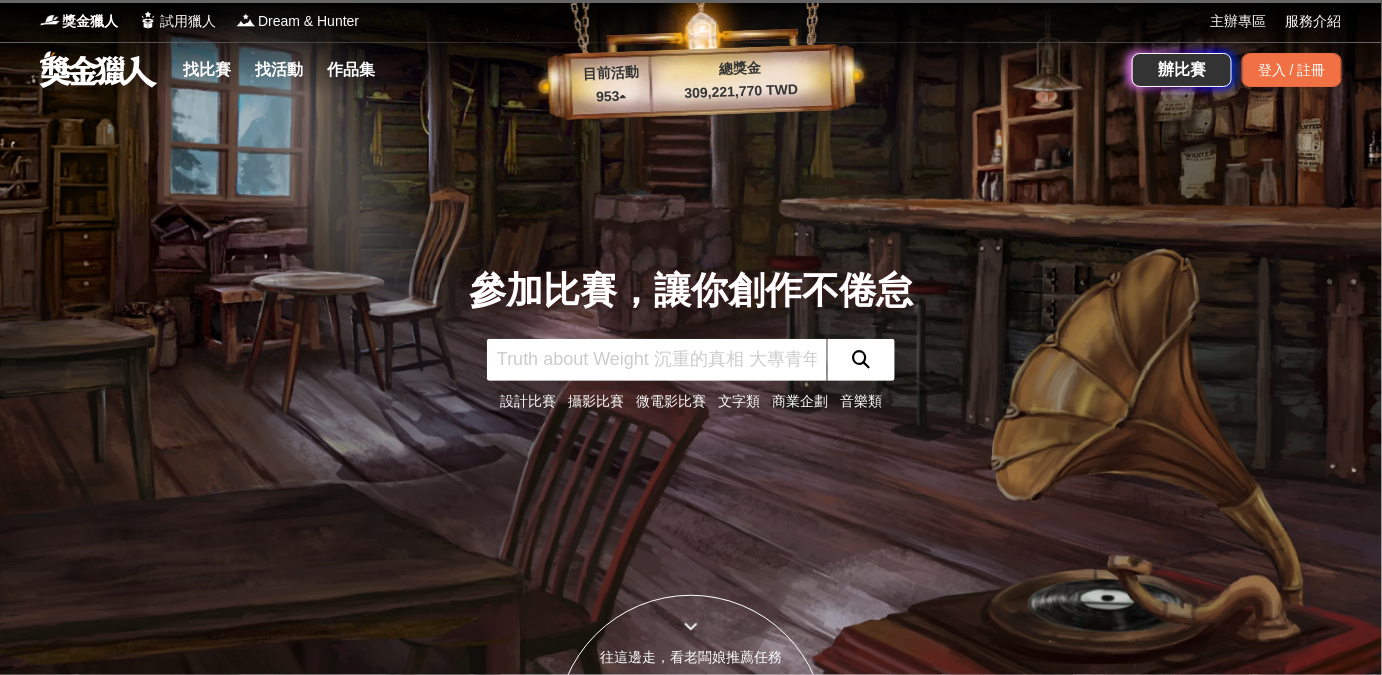 click on "文字類" at bounding box center (739, 401) 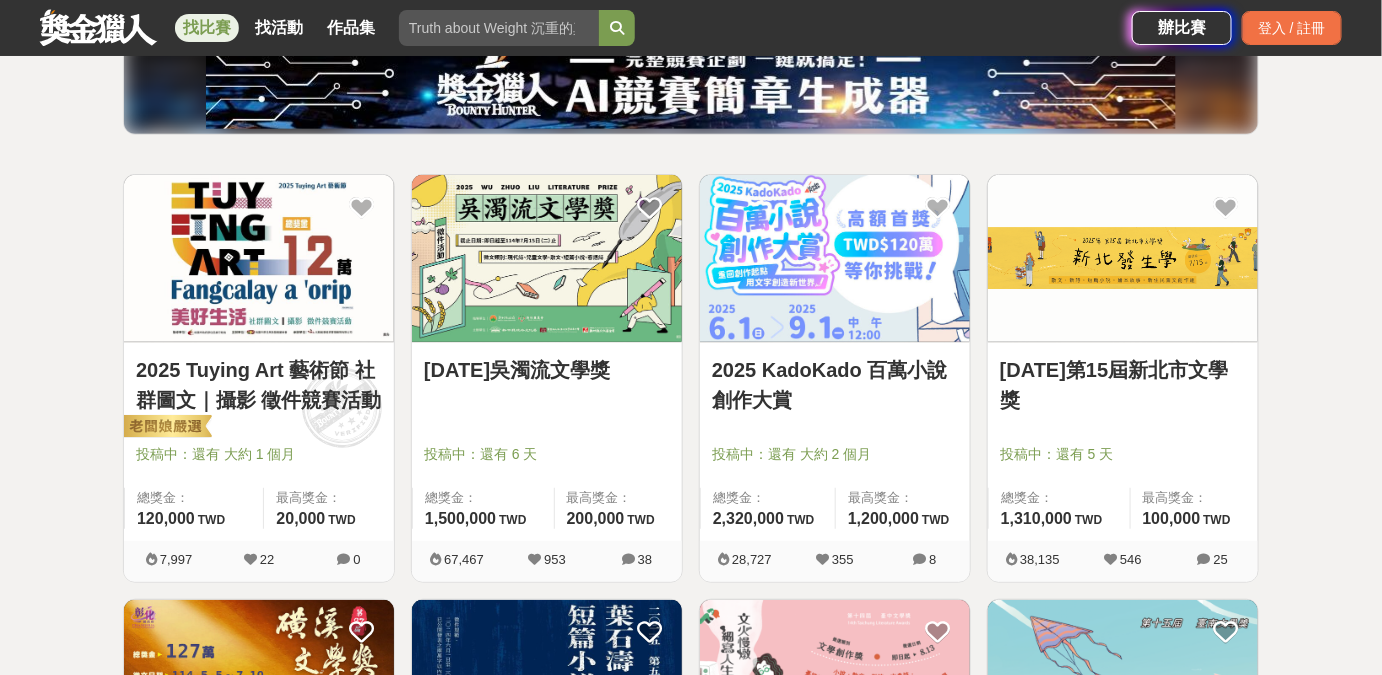 scroll, scrollTop: 0, scrollLeft: 0, axis: both 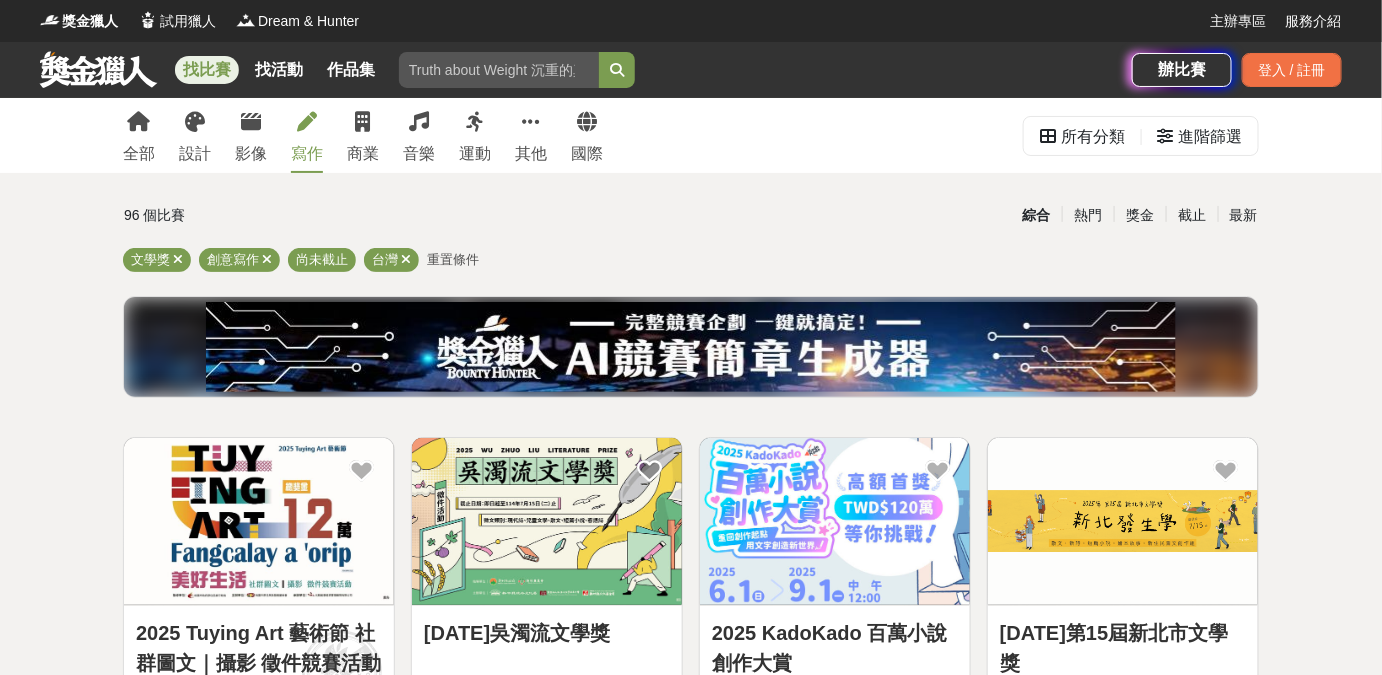 click at bounding box center (499, 70) 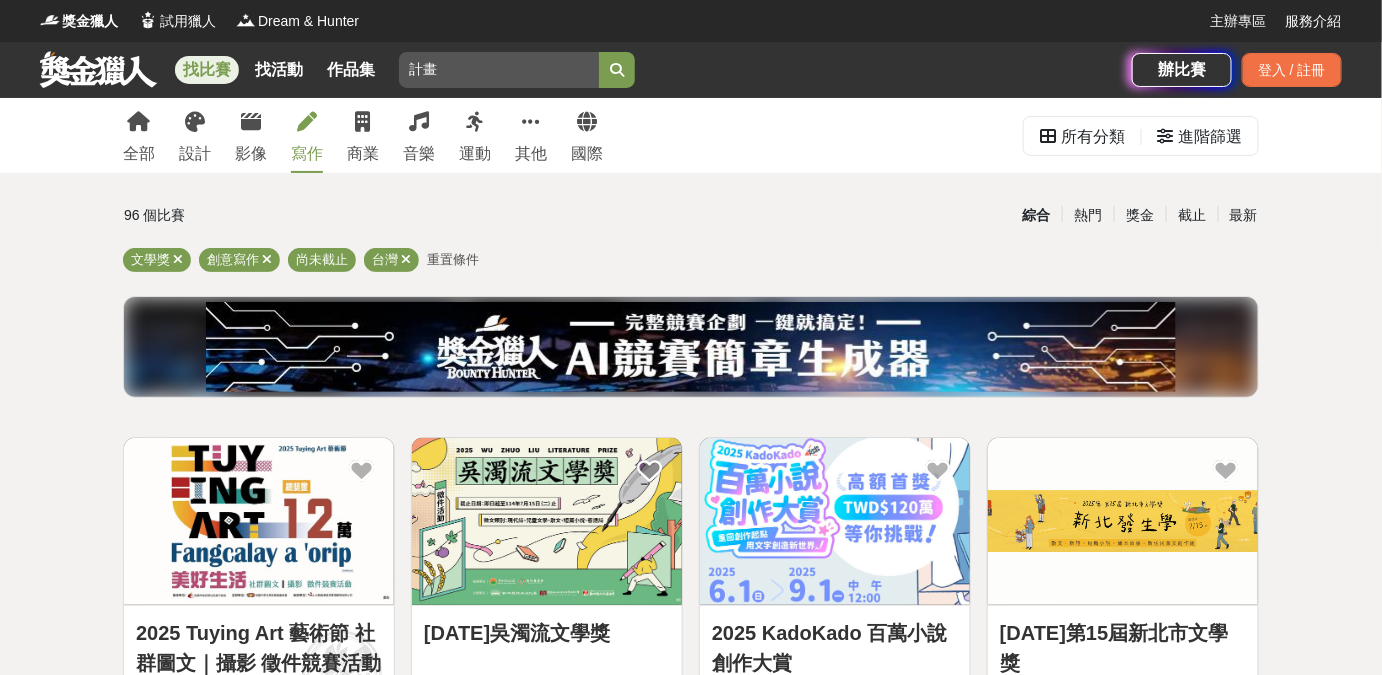 click at bounding box center [617, 70] 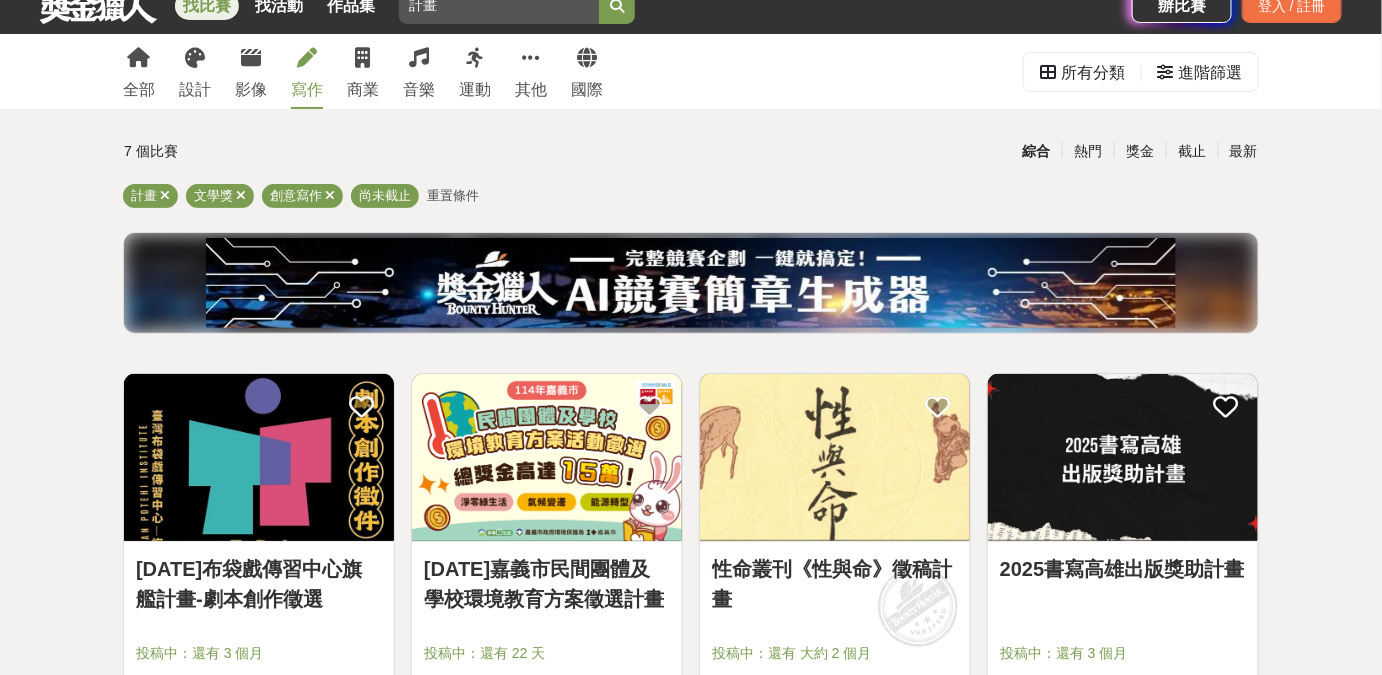 scroll, scrollTop: 0, scrollLeft: 0, axis: both 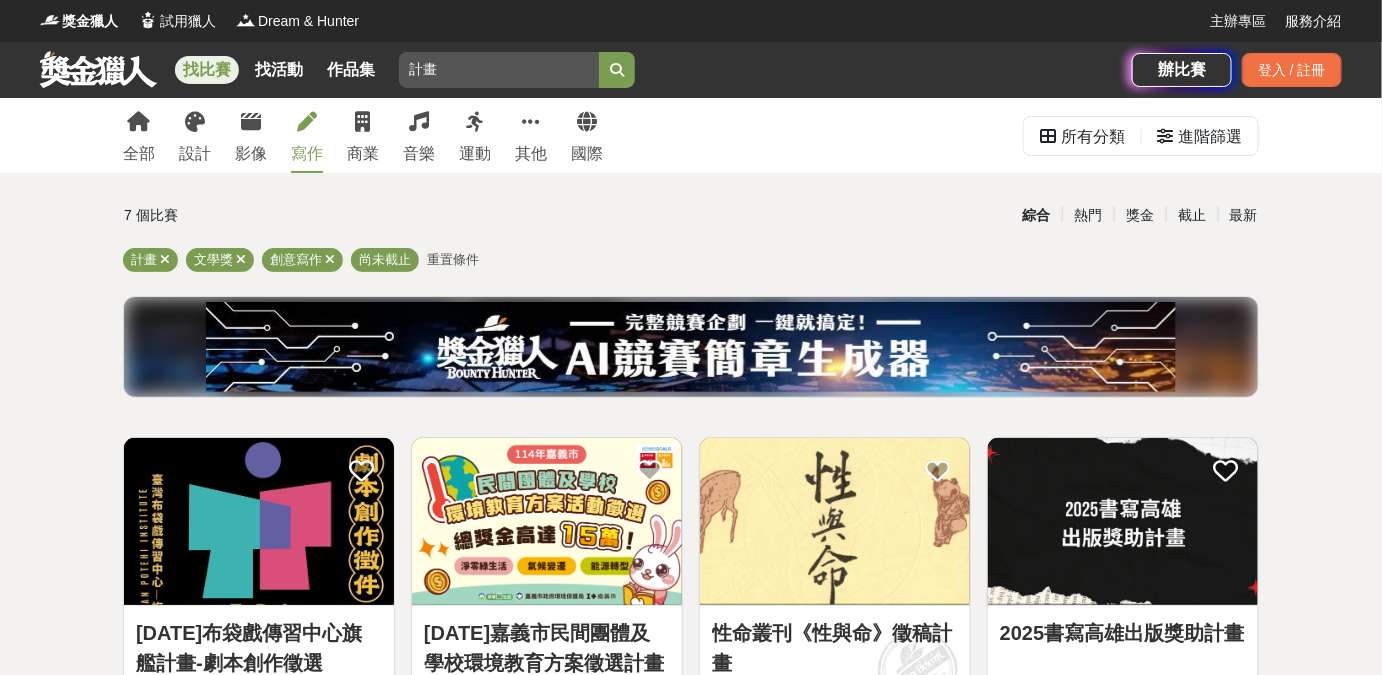 drag, startPoint x: 447, startPoint y: 61, endPoint x: 418, endPoint y: 61, distance: 29 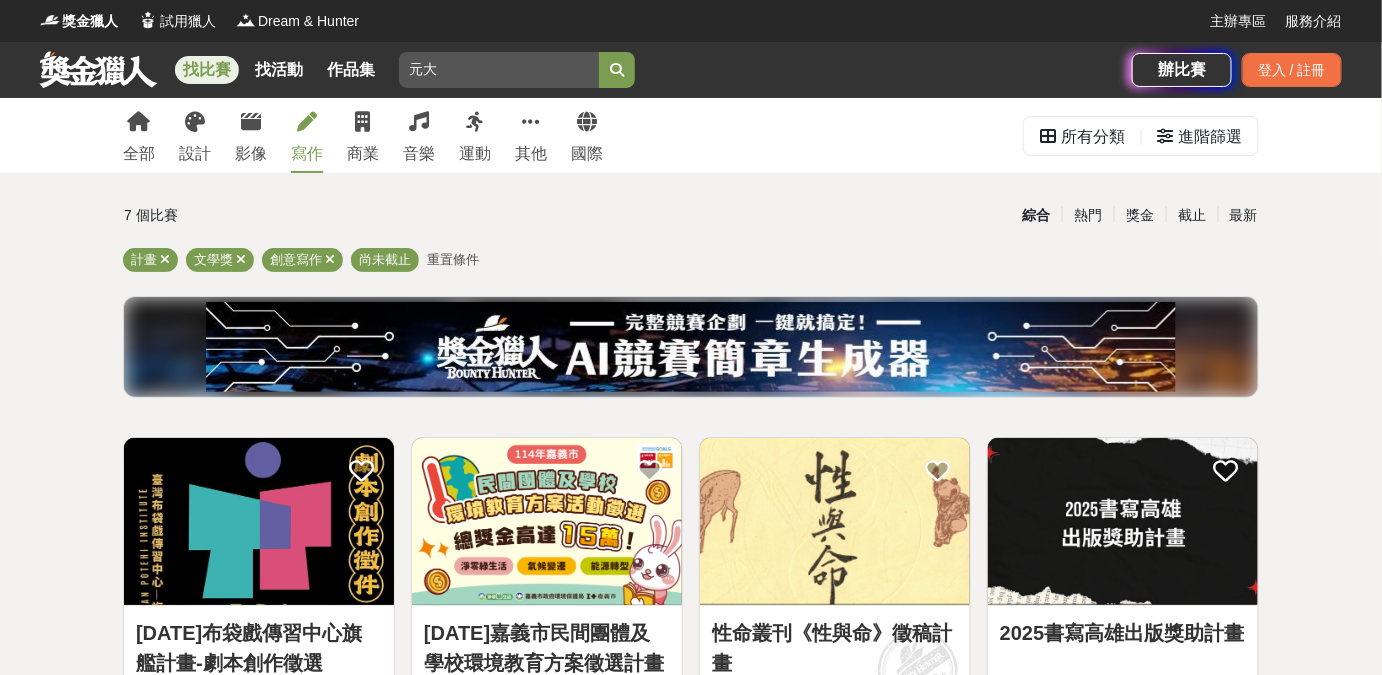 type on "元大" 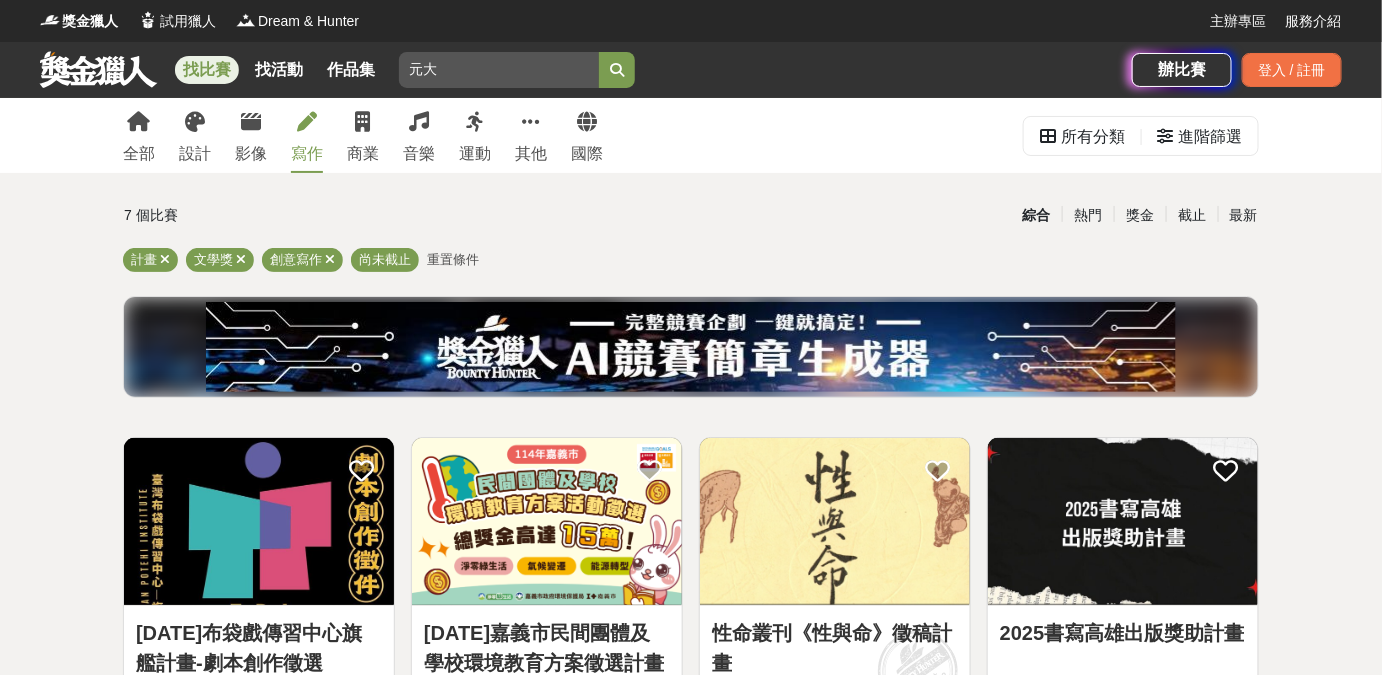 click at bounding box center [617, 70] 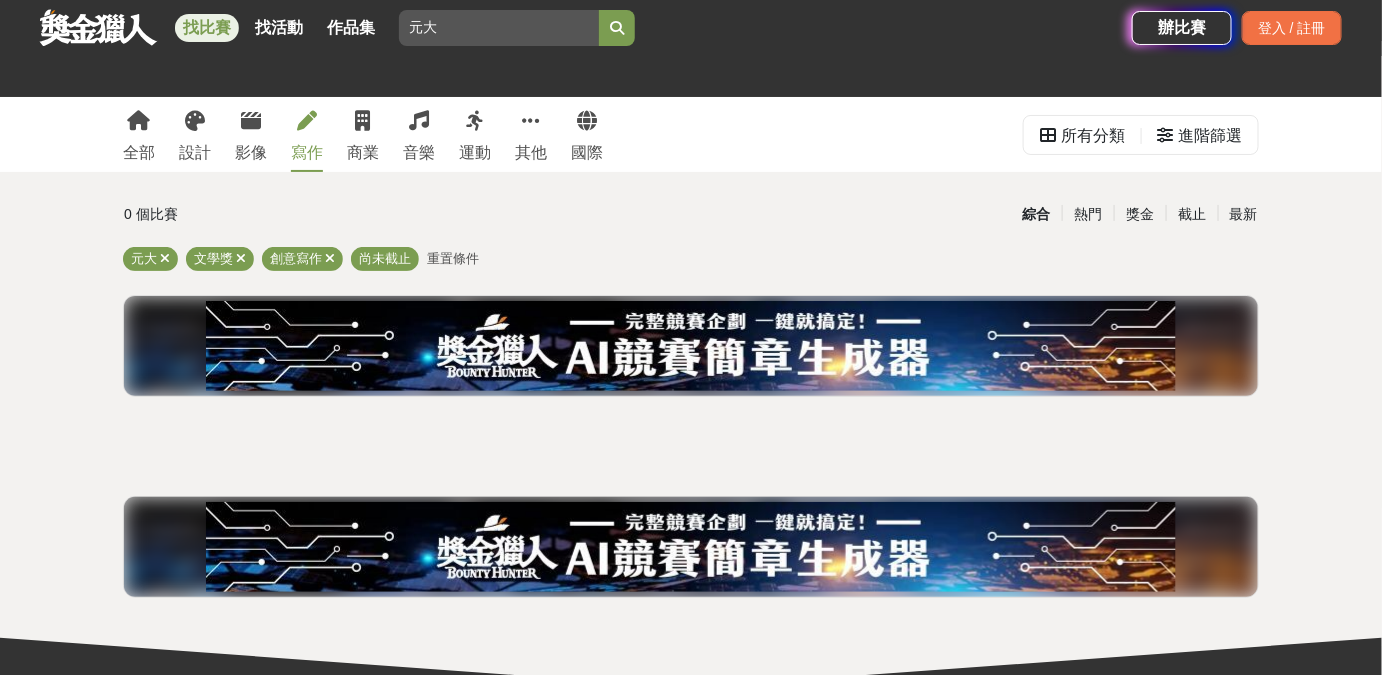 scroll, scrollTop: 0, scrollLeft: 0, axis: both 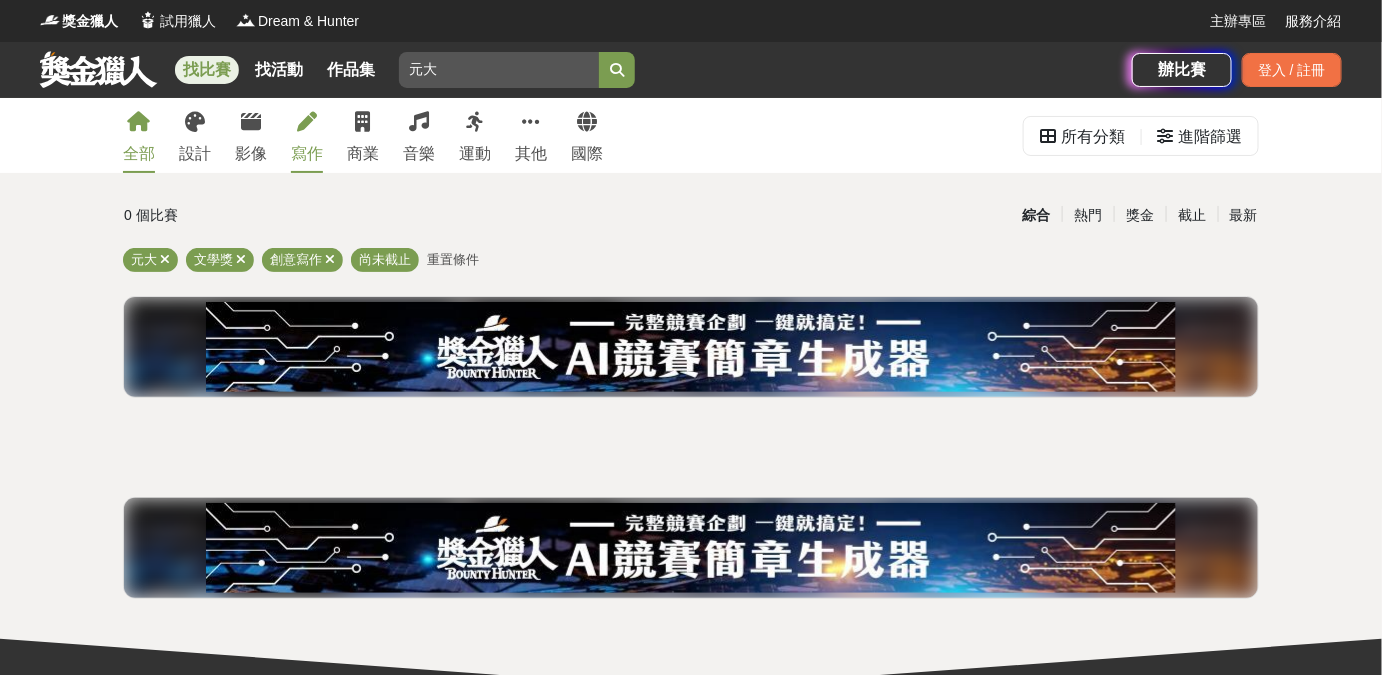 click at bounding box center (139, 122) 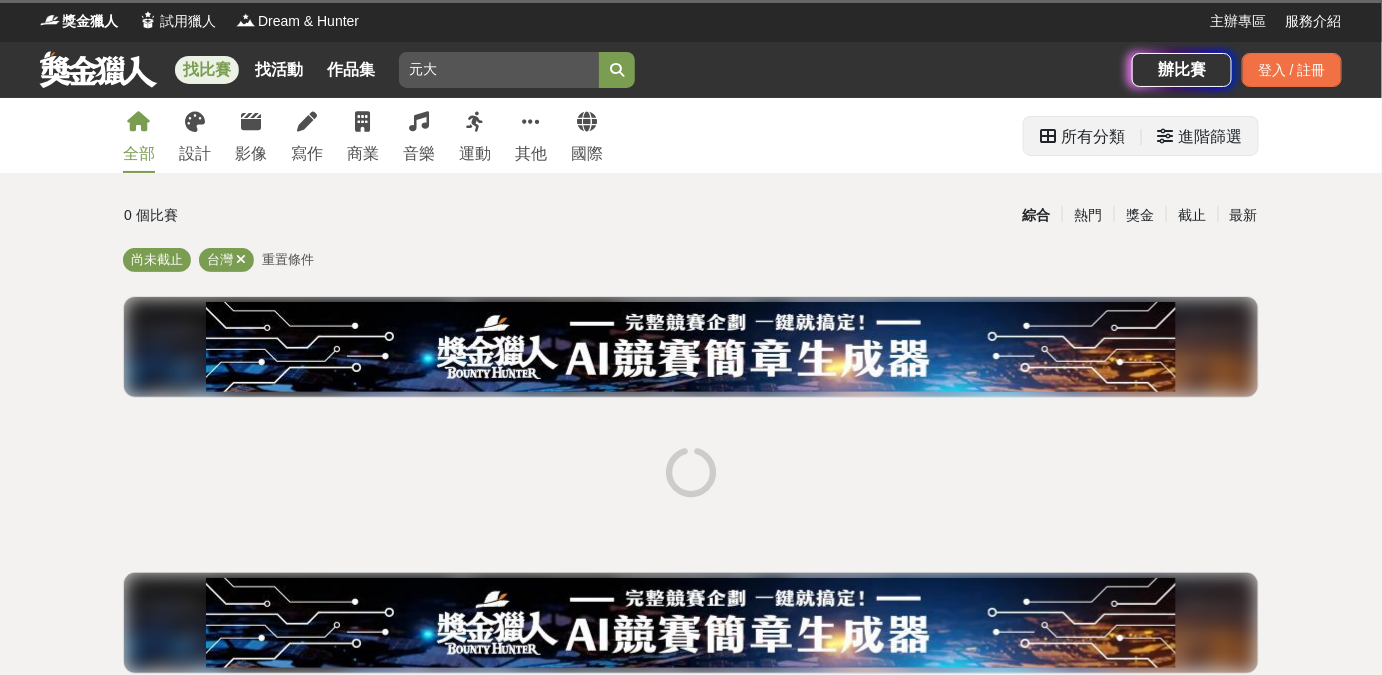 click on "所有分類" at bounding box center [1093, 137] 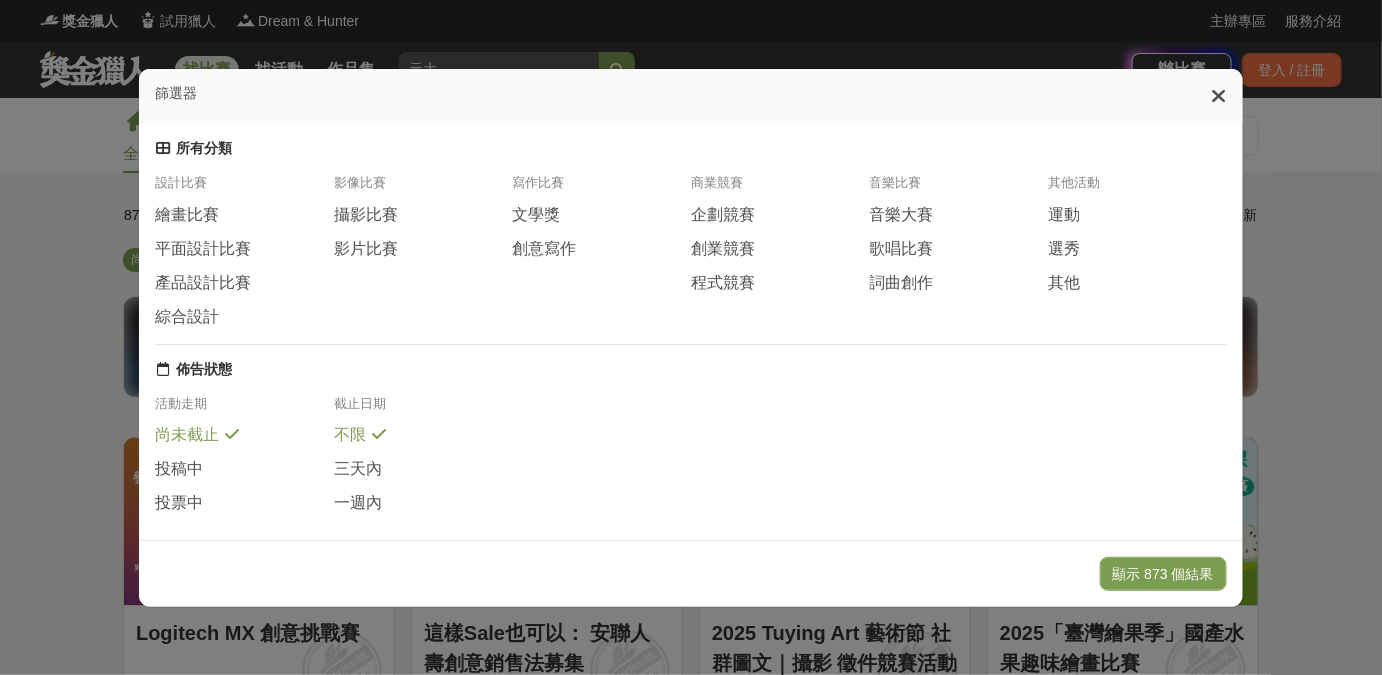 click on "篩選器 所有分類 設計比賽 繪畫比賽 平面設計比賽 產品設計比賽 綜合設計 影像比賽 攝影比賽 影片比賽 寫作比賽 文學獎 創意寫作  商業競賽 企劃競賽 創業競賽 程式競賽 音樂比賽 音樂大賽 歌唱比賽 詞曲創作 其他活動 運動 選秀 其他 佈告狀態 活動走期 尚未截止 投稿中 投票中 近期得獎公佈 全部 截止日期 不限 三天內 一週內 一個月內 進階篩選 報名條件篩選 不限 國小 國中 高中 大學及研究所 社會人士 國家 / 地區 台灣 國際 全部 總獎金範圍 不限 5 萬以下 5 ~ 15 萬 15 ~ 30 萬 30 ~ 60 萬 60 萬以上 其他 可申請投稿憑證 顯示 873 個結果" at bounding box center [691, 337] 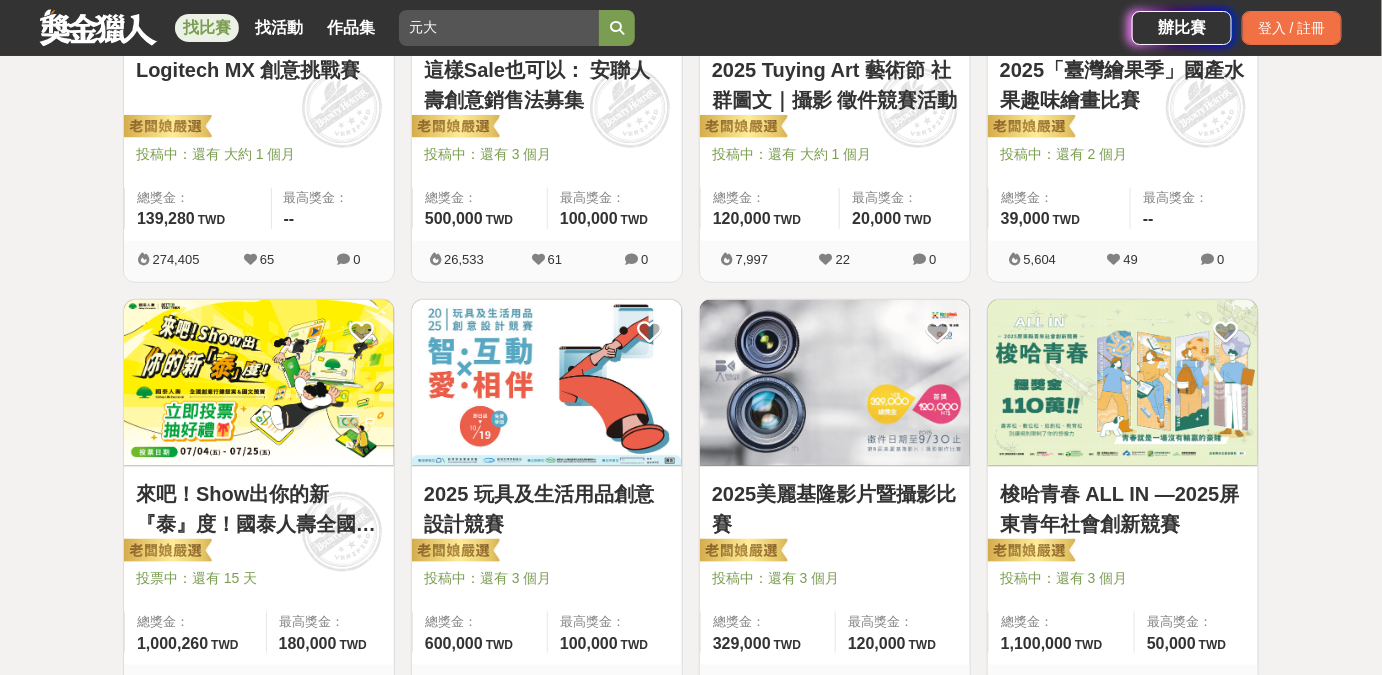 scroll, scrollTop: 757, scrollLeft: 0, axis: vertical 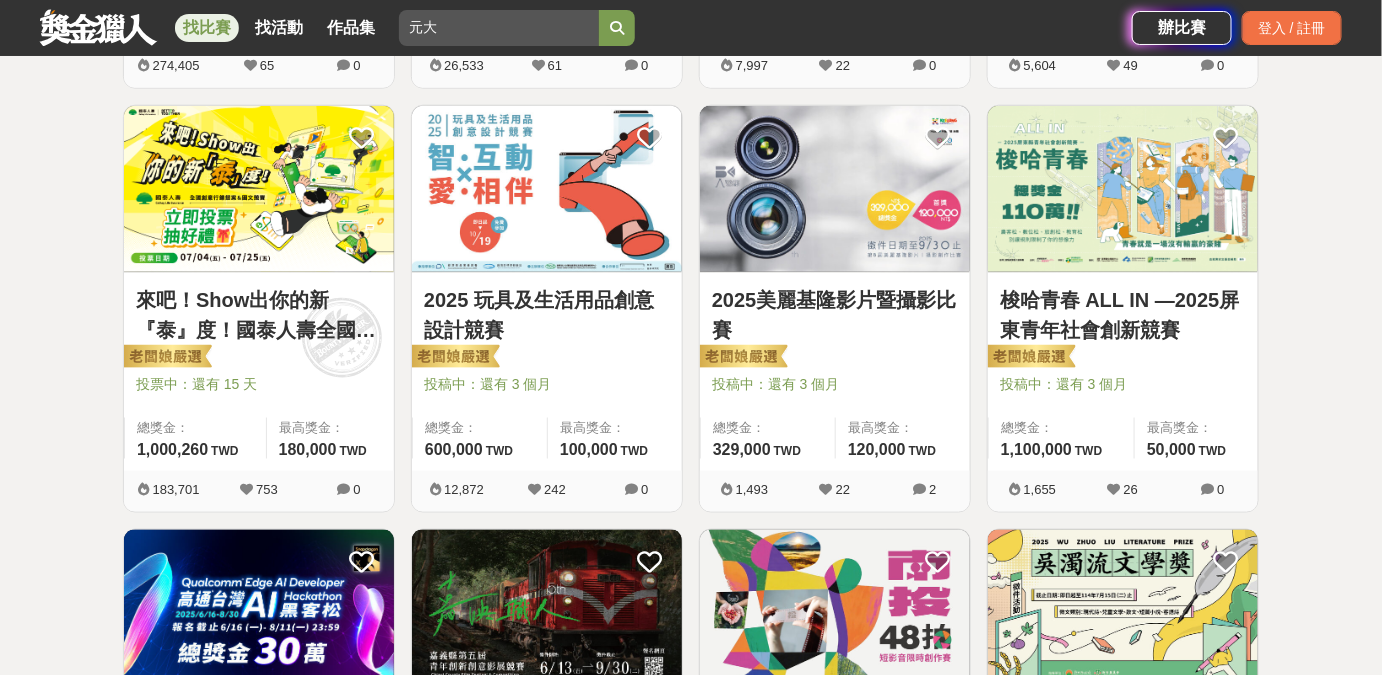 click on "梭哈青春 ALL IN —2025屏東青年社會創新競賽" at bounding box center (1123, 315) 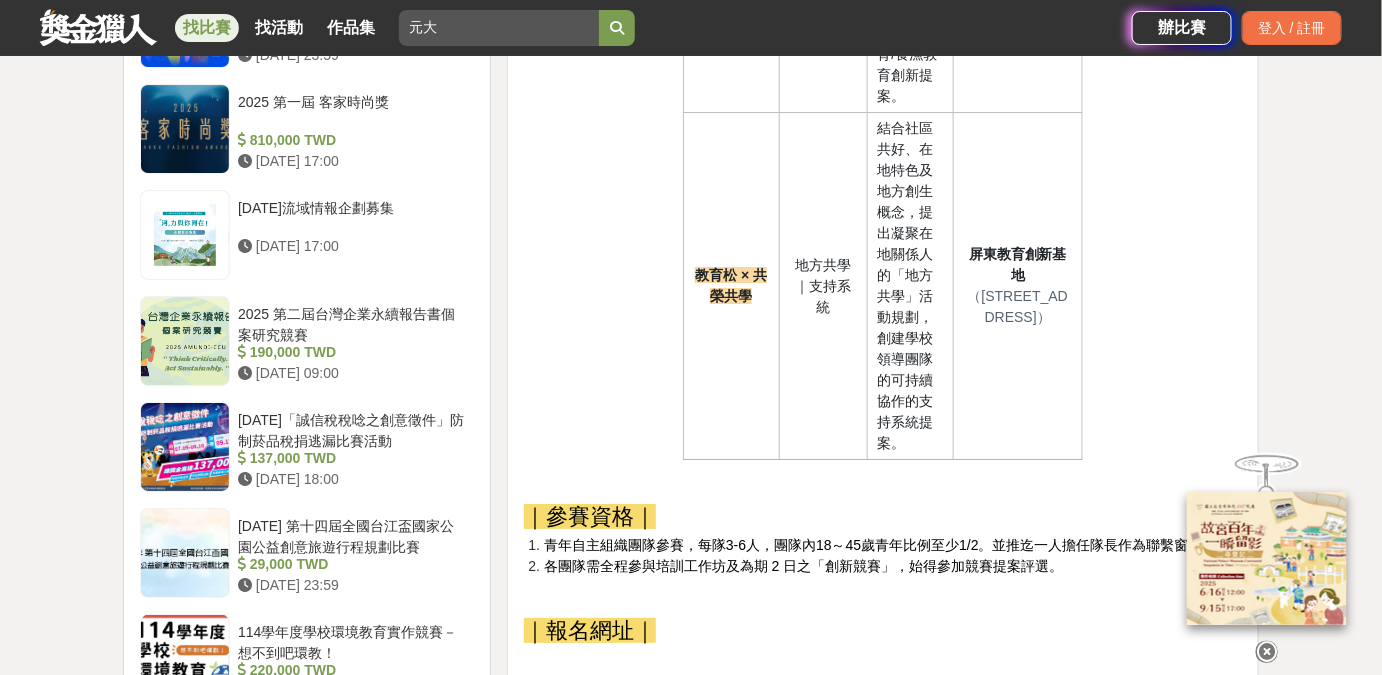 scroll, scrollTop: 2424, scrollLeft: 0, axis: vertical 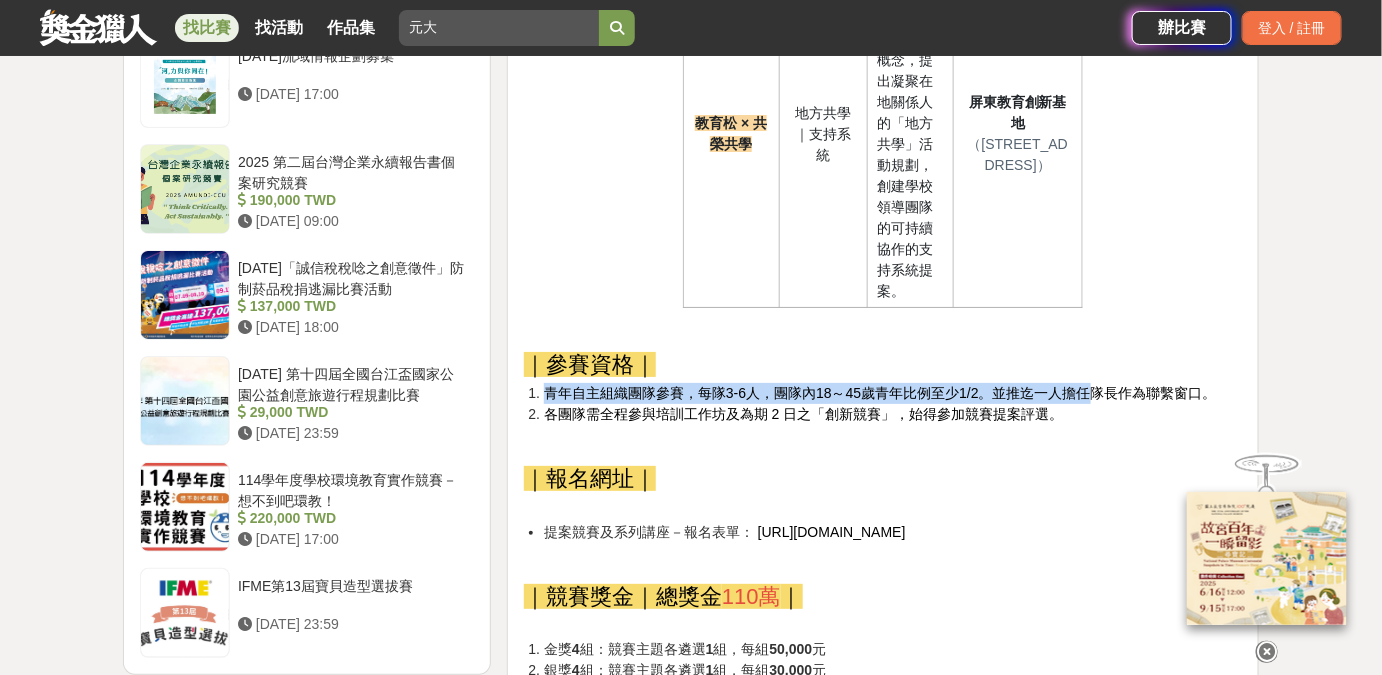 drag, startPoint x: 546, startPoint y: 393, endPoint x: 1104, endPoint y: 416, distance: 558.4738 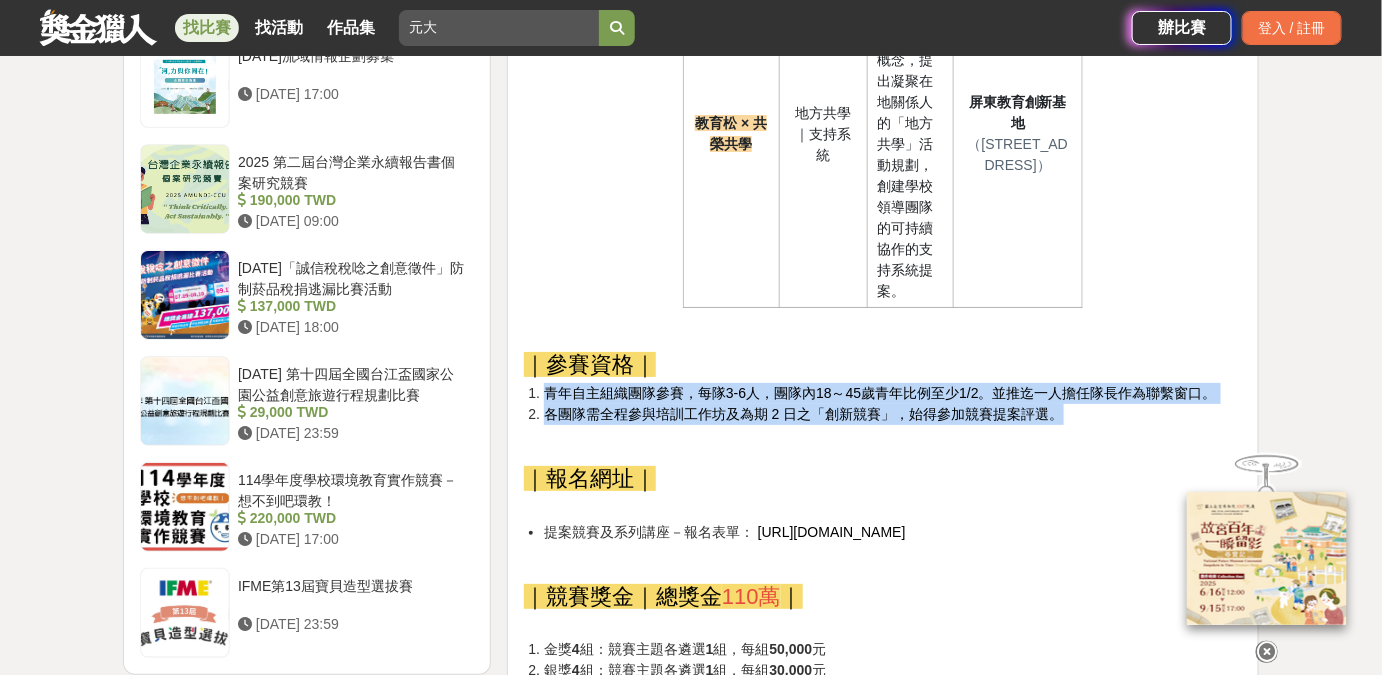 click on "各團隊需全程參與培訓工作坊及為期 2 日之「創新競賽」，始得參加競賽提案評選。" at bounding box center (893, 414) 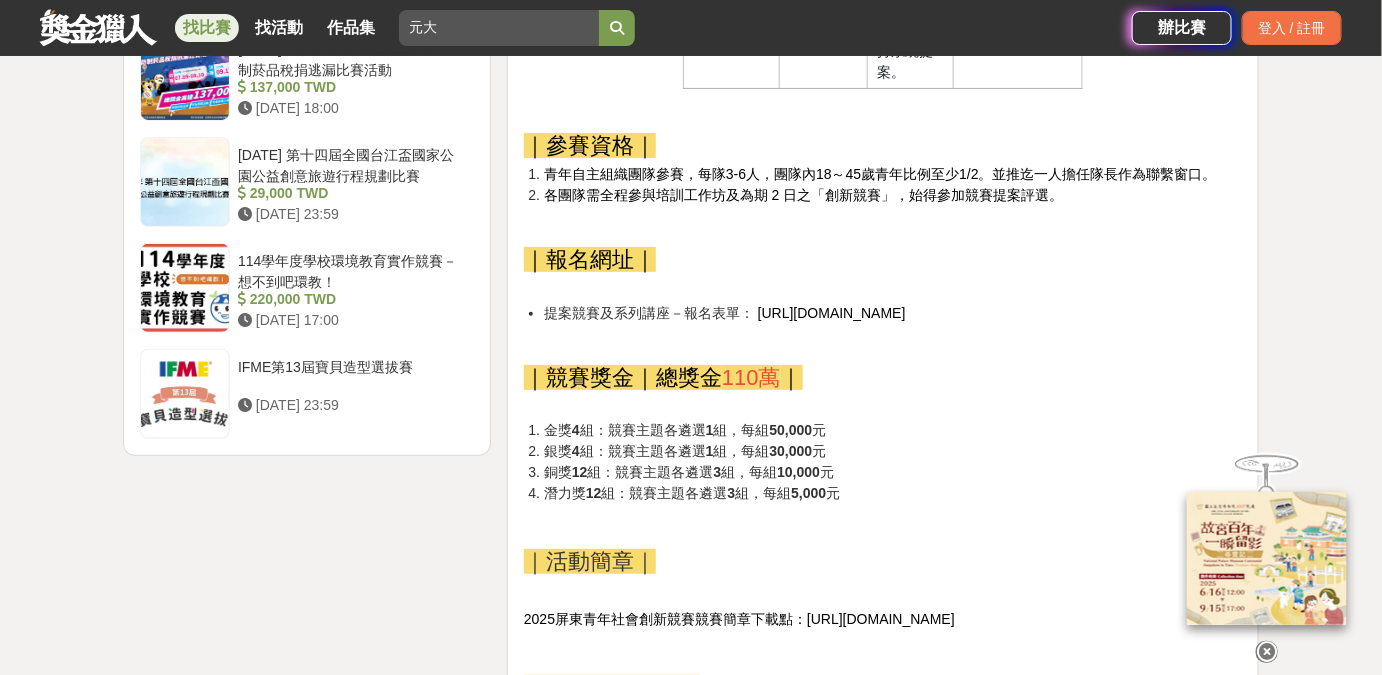 scroll, scrollTop: 2727, scrollLeft: 0, axis: vertical 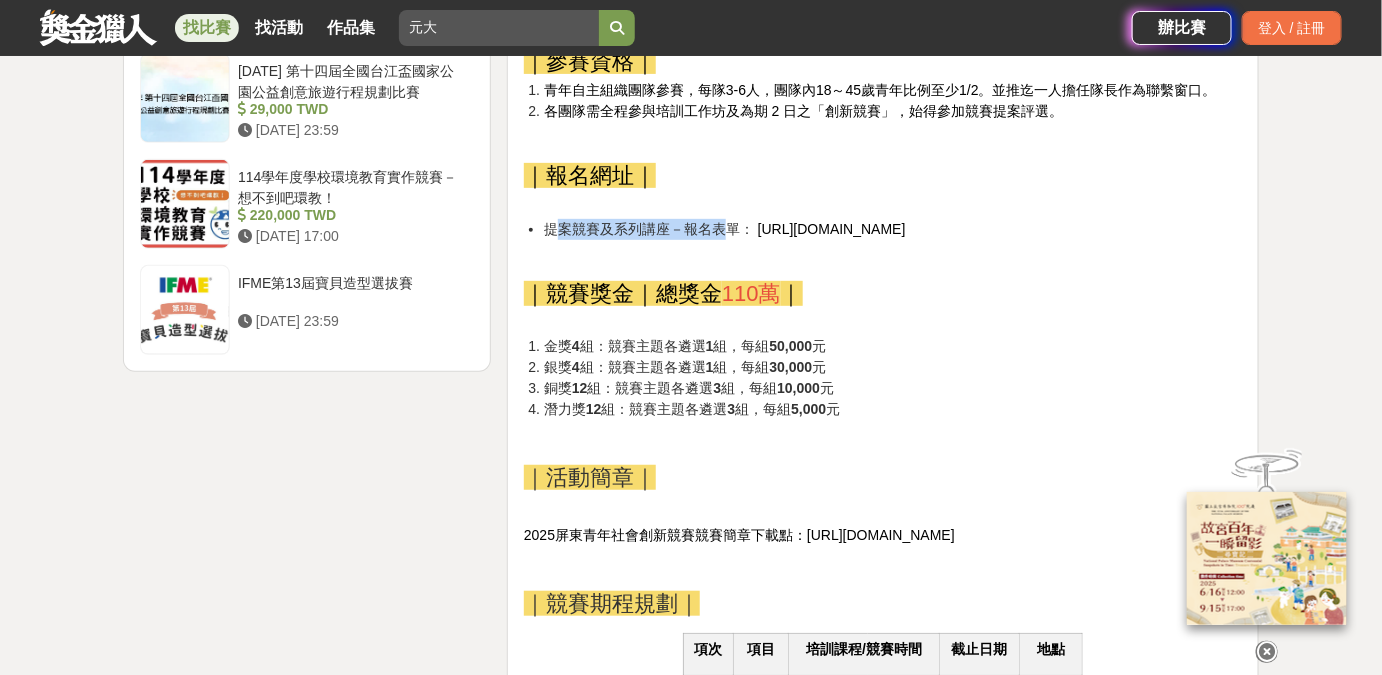 drag, startPoint x: 553, startPoint y: 229, endPoint x: 734, endPoint y: 238, distance: 181.22362 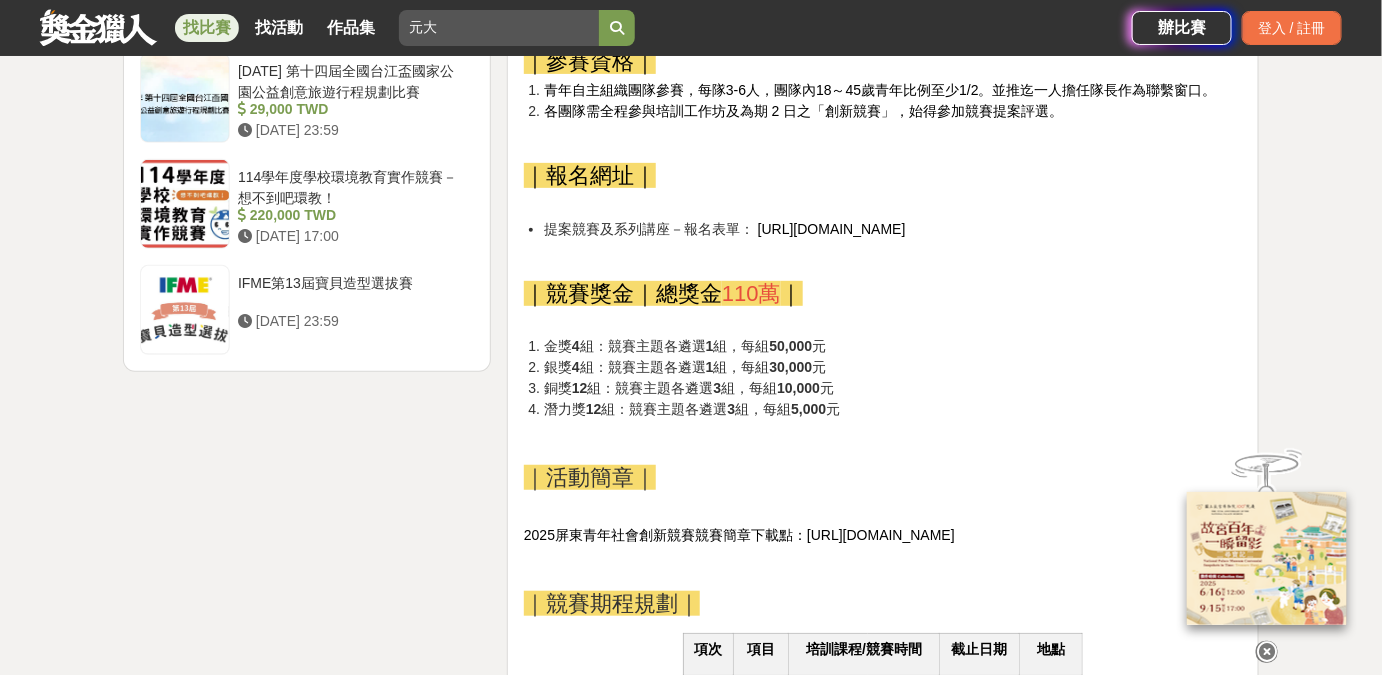 click on "梭哈青春   ALL IN        [DATE]屏東青年社會創新競賽      ＊ 總獎金 110萬 元 ＊   ＊ 全程 免費 ，報名就有機會獲得高額獎金   屏東縣政府為持續推展青年及地方創生政策，培育產業領航人才，發掘具潛力之青年團隊，同時捲動更多青年關注各領域社會議題，投入創新創業行動，透過資源媒合與業師協助，實踐「政府出題、青年解題」之理念，引動青年返鄉或移居[GEOGRAPHIC_DATA]，為地方創造新生與延續，爰辦理本創新提案競賽。 ｜競賽主題｜ 2025屏東青年社會創新競賽，以 「數位科技」 、 「創新旅遊」 、 「智慧農業」 、 「教育創新」 作為設計與創新實作的四大主題，結合 [GEOGRAPHIC_DATA]境內各產業類別之青年創育基地 ，透過專題講座、培訓工作坊、業師陪伴，以 「黑客松（Hackathon）」 2  日之「創新競賽」提出創意提案，為產業提供創新思維。   競賽主題 主軸 說明" at bounding box center [883, 271] 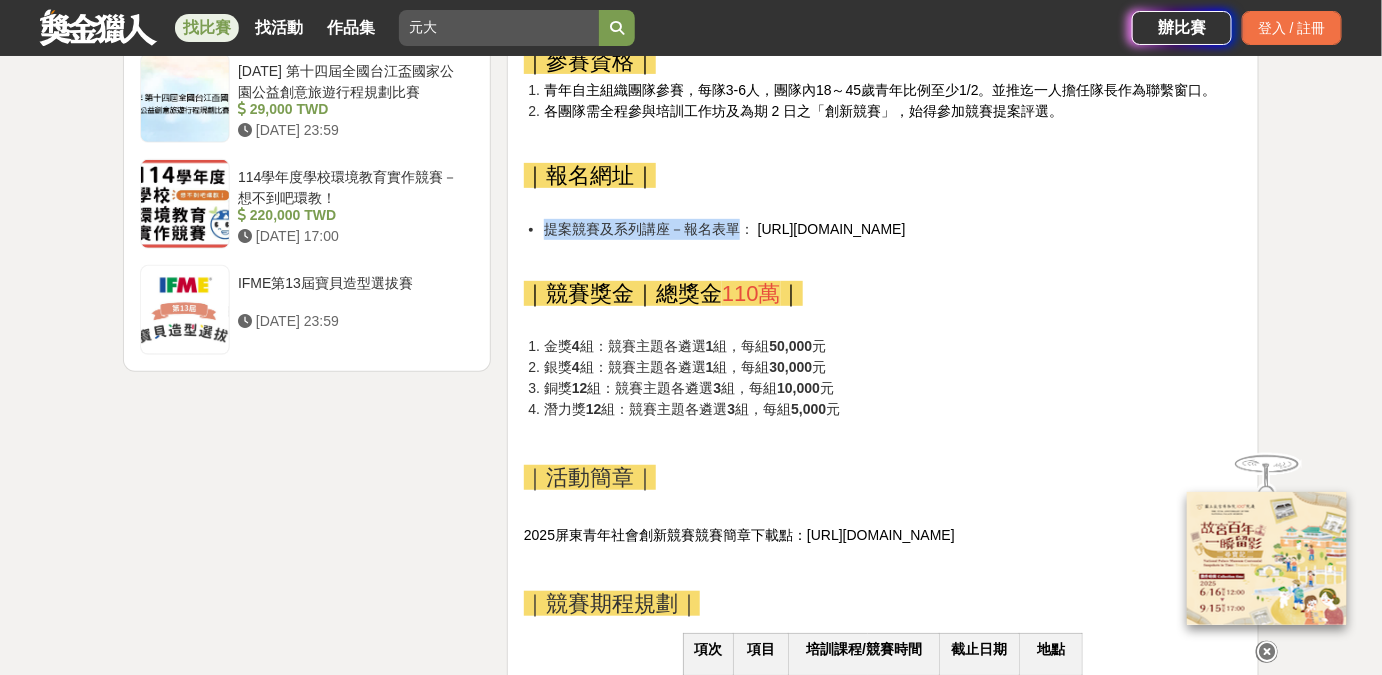drag, startPoint x: 548, startPoint y: 228, endPoint x: 734, endPoint y: 226, distance: 186.01076 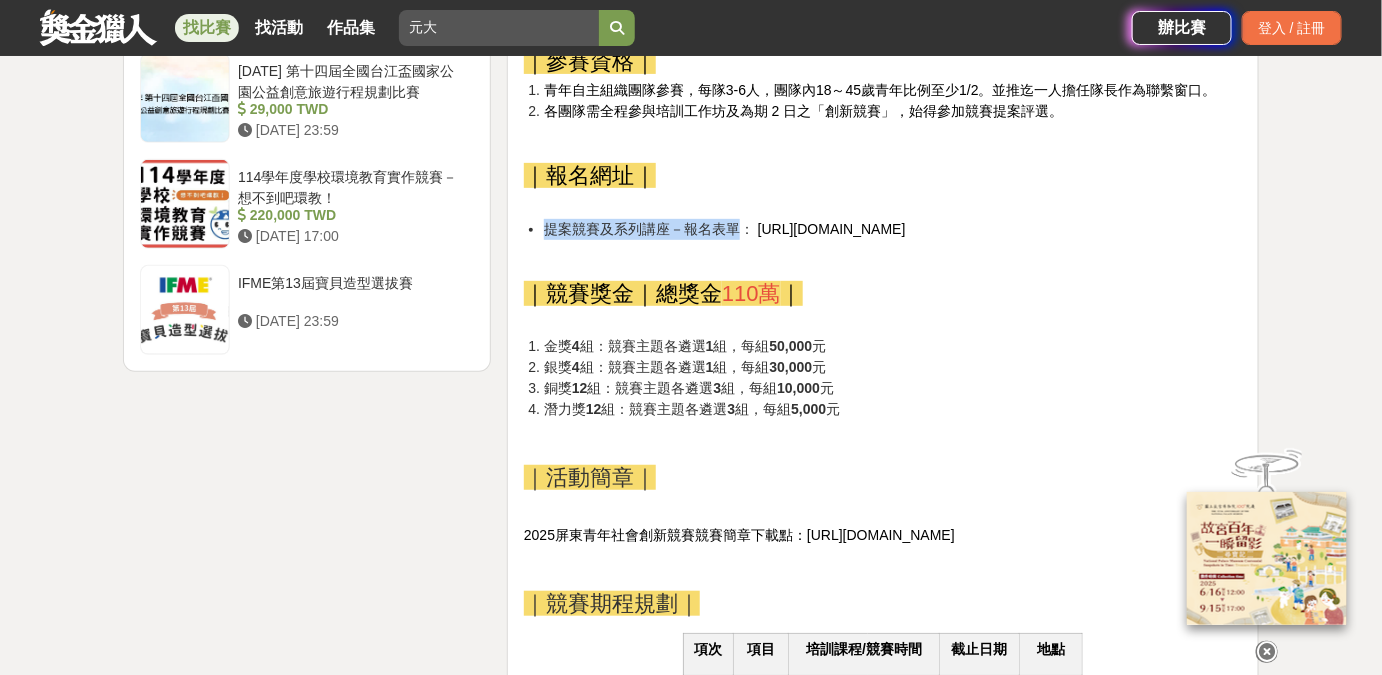 click on "提案競賽及系列講座－報名表單：" at bounding box center (649, 229) 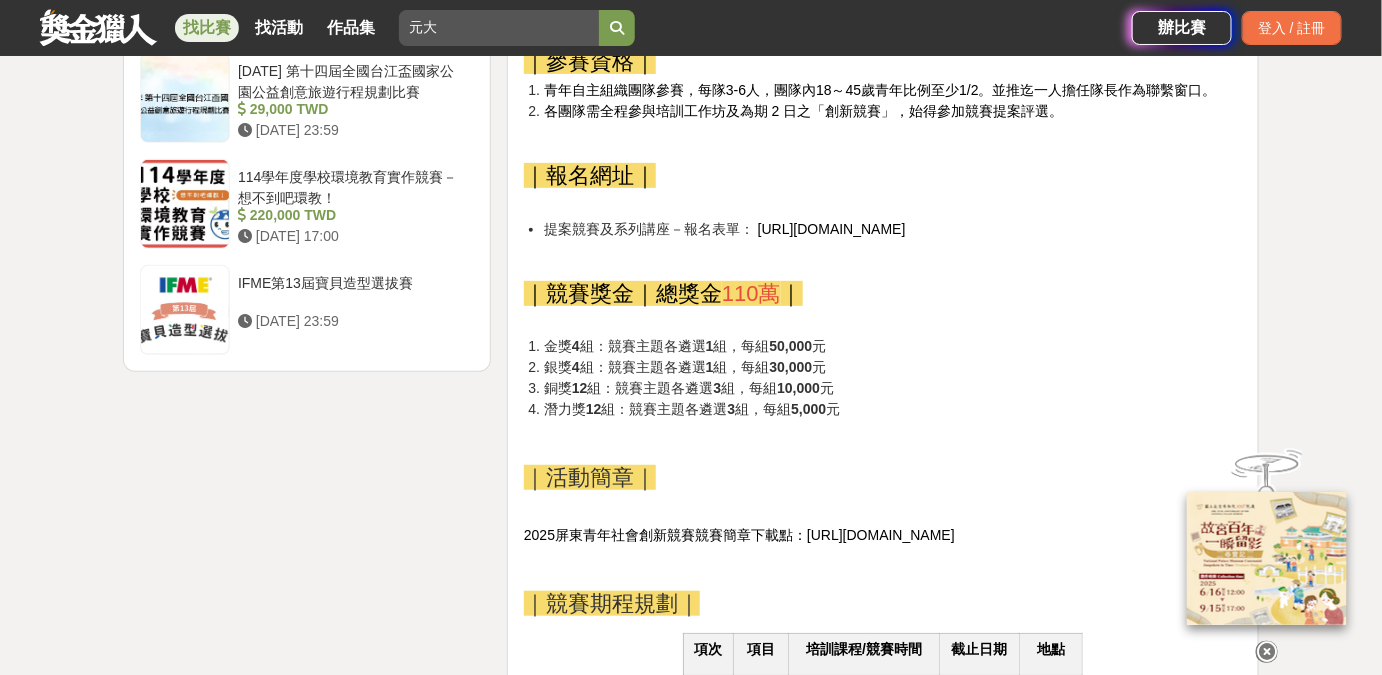 click on "梭哈青春   ALL IN        [DATE]屏東青年社會創新競賽      ＊ 總獎金 110萬 元 ＊   ＊ 全程 免費 ，報名就有機會獲得高額獎金   屏東縣政府為持續推展青年及地方創生政策，培育產業領航人才，發掘具潛力之青年團隊，同時捲動更多青年關注各領域社會議題，投入創新創業行動，透過資源媒合與業師協助，實踐「政府出題、青年解題」之理念，引動青年返鄉或移居[GEOGRAPHIC_DATA]，為地方創造新生與延續，爰辦理本創新提案競賽。 ｜競賽主題｜ 2025屏東青年社會創新競賽，以 「數位科技」 、 「創新旅遊」 、 「智慧農業」 、 「教育創新」 作為設計與創新實作的四大主題，結合 [GEOGRAPHIC_DATA]境內各產業類別之青年創育基地 ，透過專題講座、培訓工作坊、業師陪伴，以 「黑客松（Hackathon）」 2  日之「創新競賽」提出創意提案，為產業提供創新思維。   競賽主題 主軸 說明" at bounding box center [883, 271] 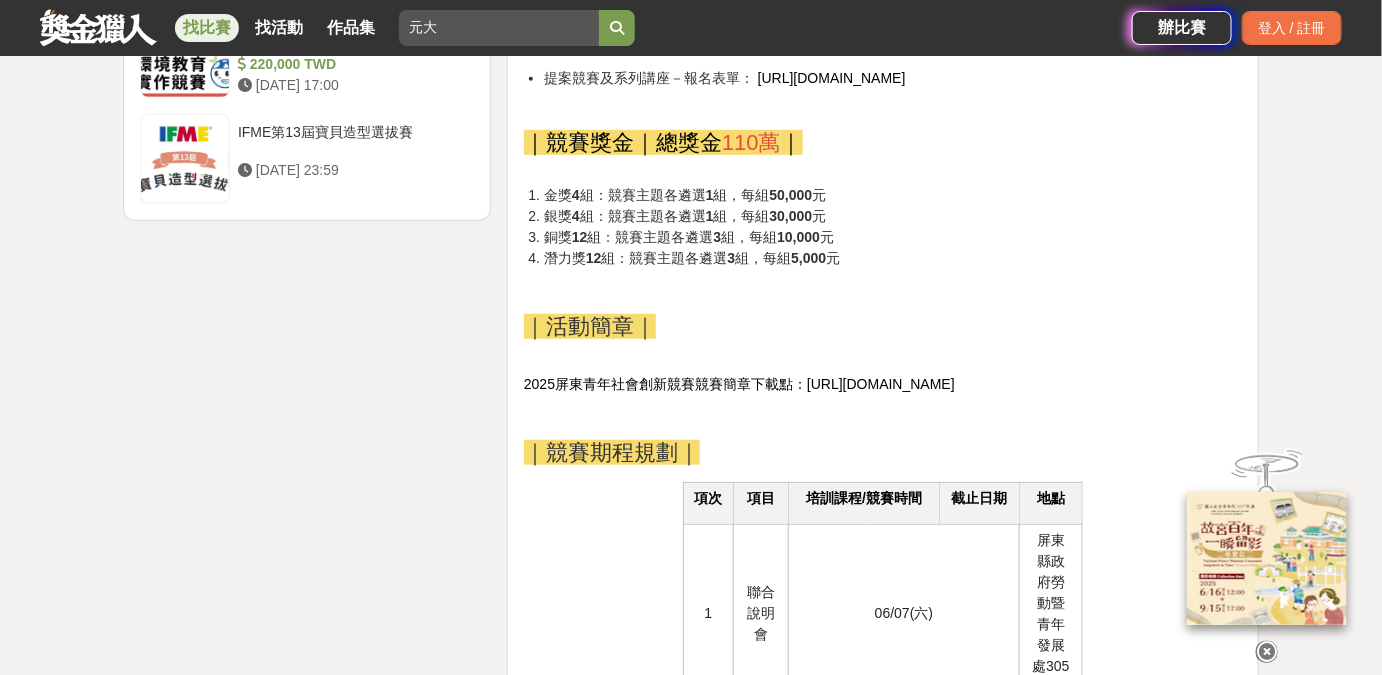scroll, scrollTop: 3030, scrollLeft: 0, axis: vertical 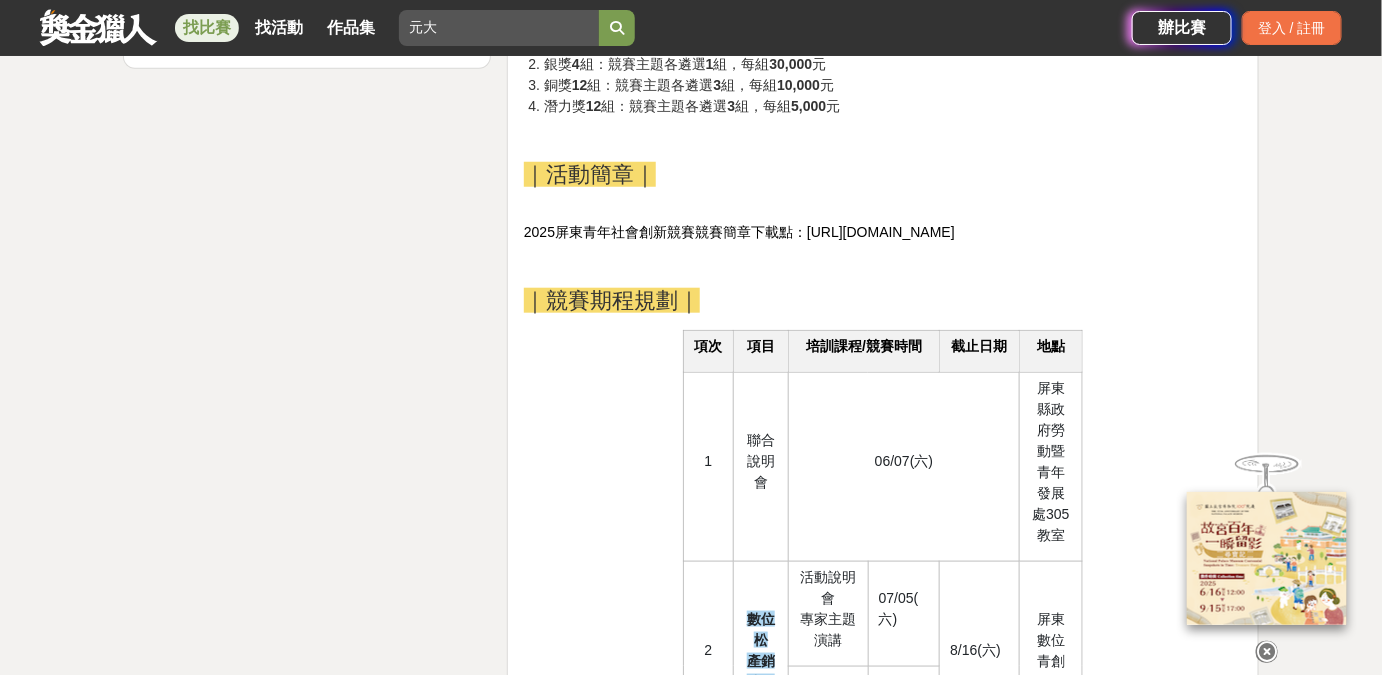 drag, startPoint x: 586, startPoint y: 302, endPoint x: 688, endPoint y: 304, distance: 102.01961 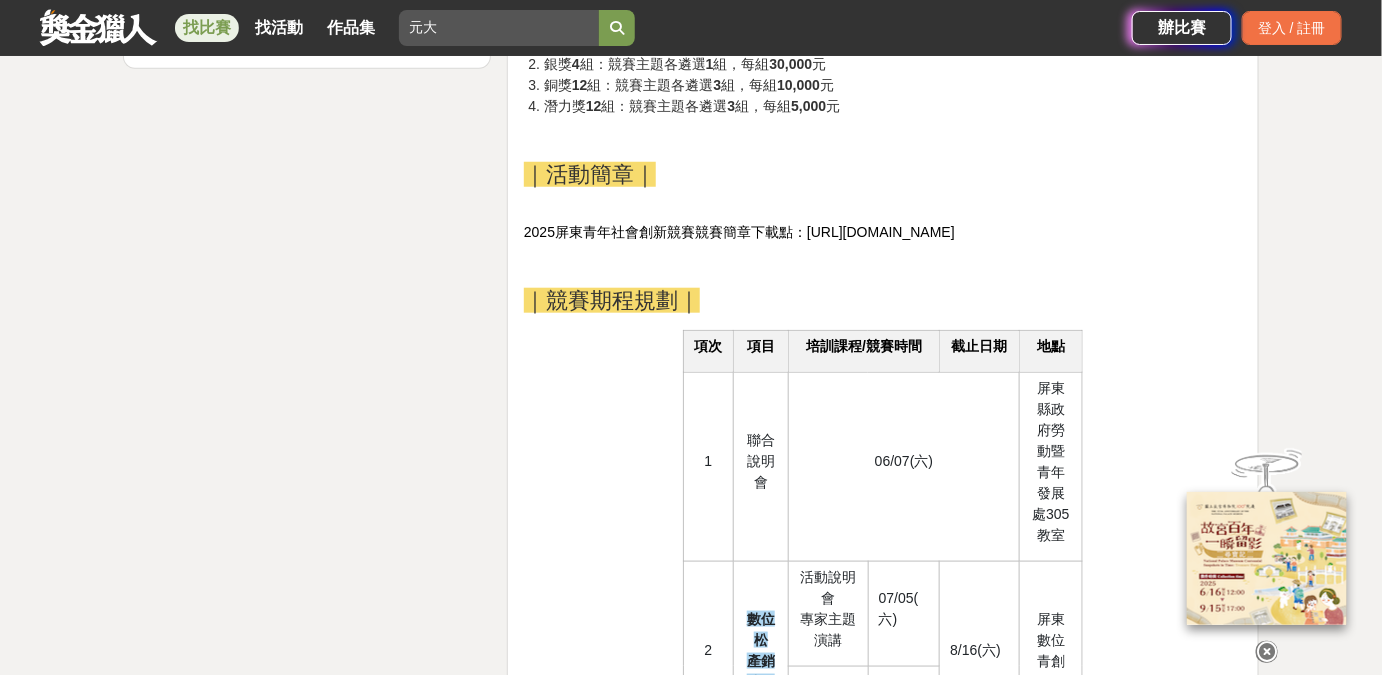 click on "｜競賽期程規劃｜" at bounding box center [612, 300] 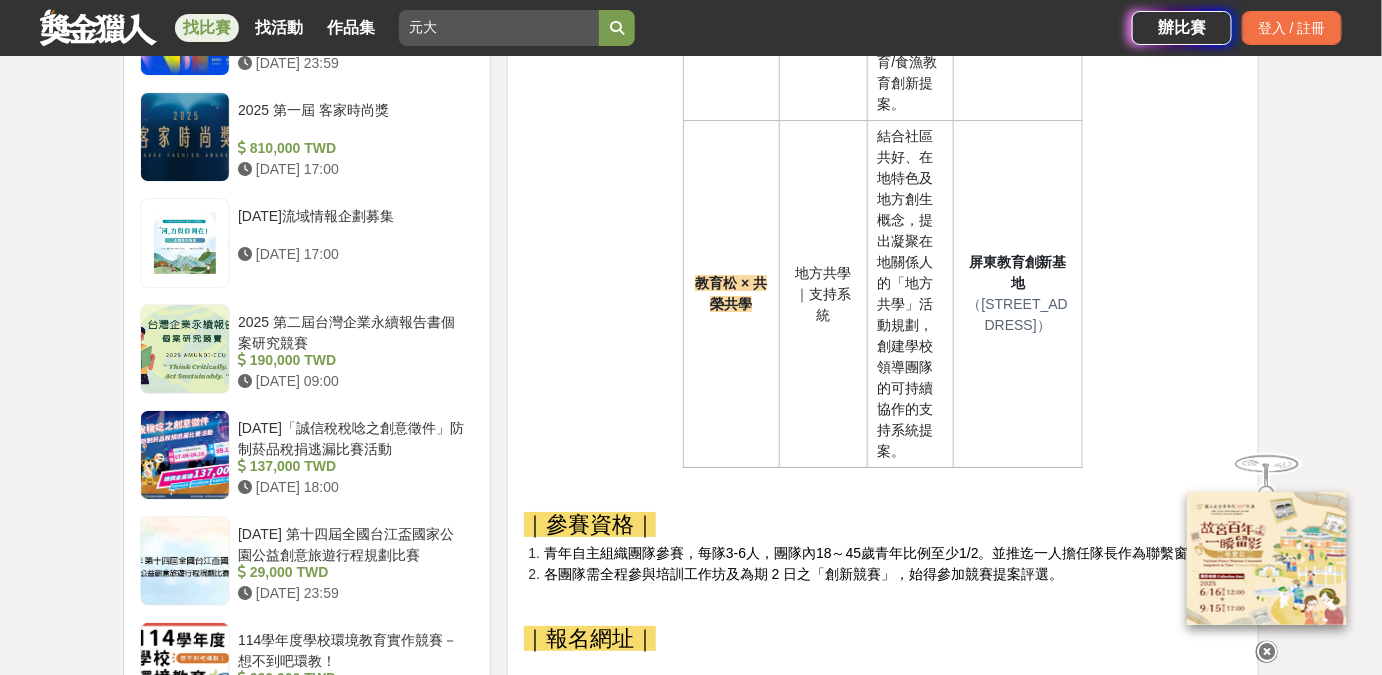 scroll, scrollTop: 2272, scrollLeft: 0, axis: vertical 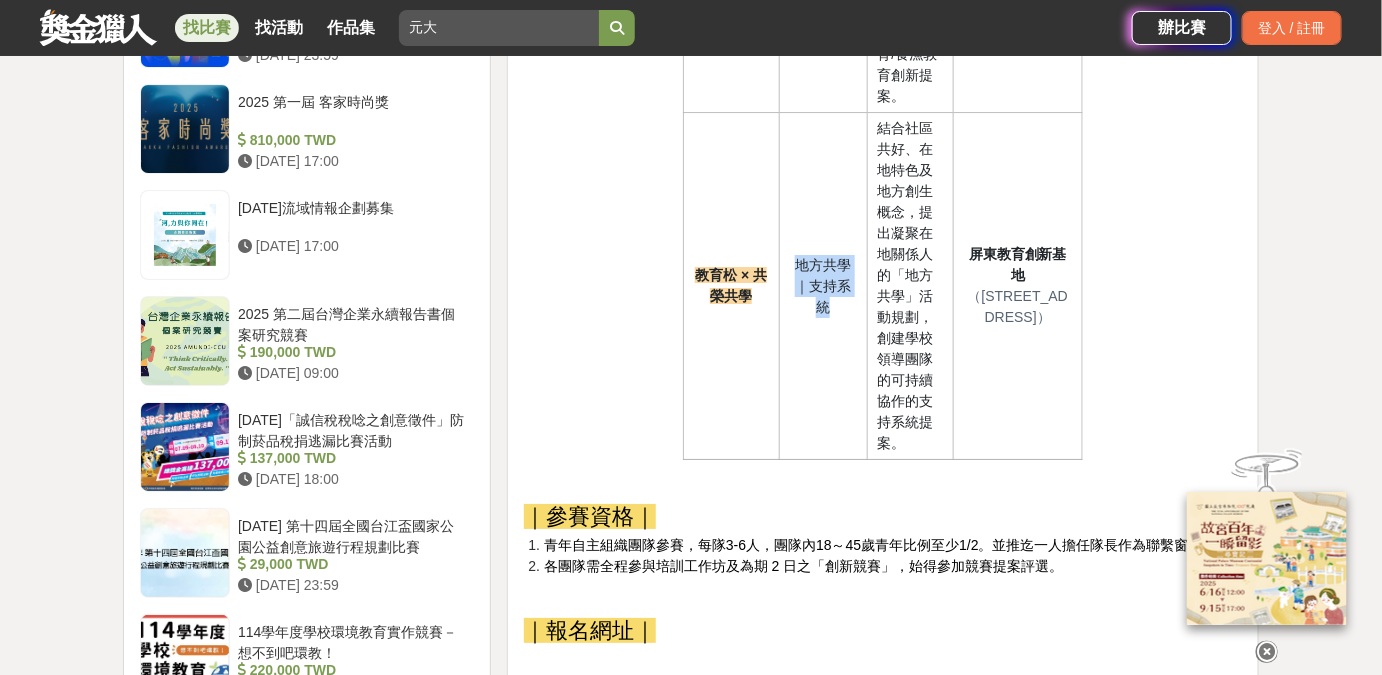 drag, startPoint x: 795, startPoint y: 264, endPoint x: 838, endPoint y: 298, distance: 54.81788 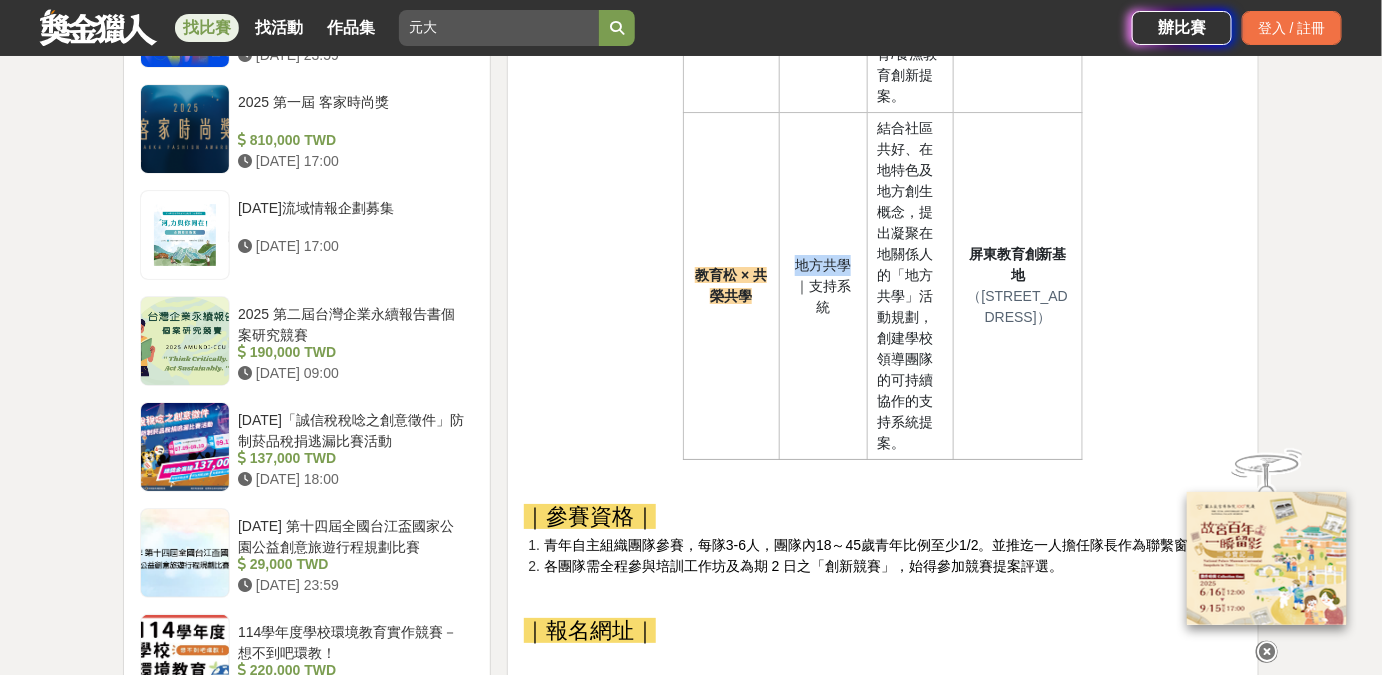 drag, startPoint x: 799, startPoint y: 265, endPoint x: 853, endPoint y: 264, distance: 54.00926 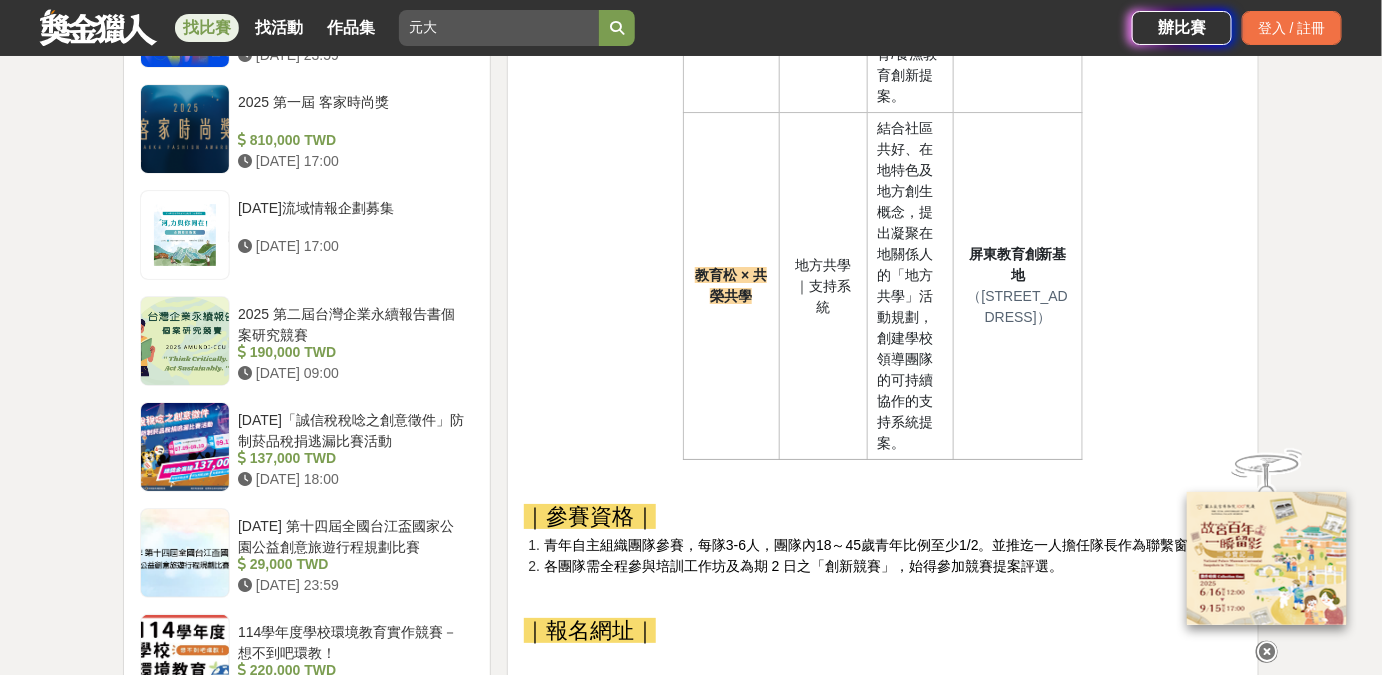 click on "地方共學｜支持系統" at bounding box center [823, 286] 